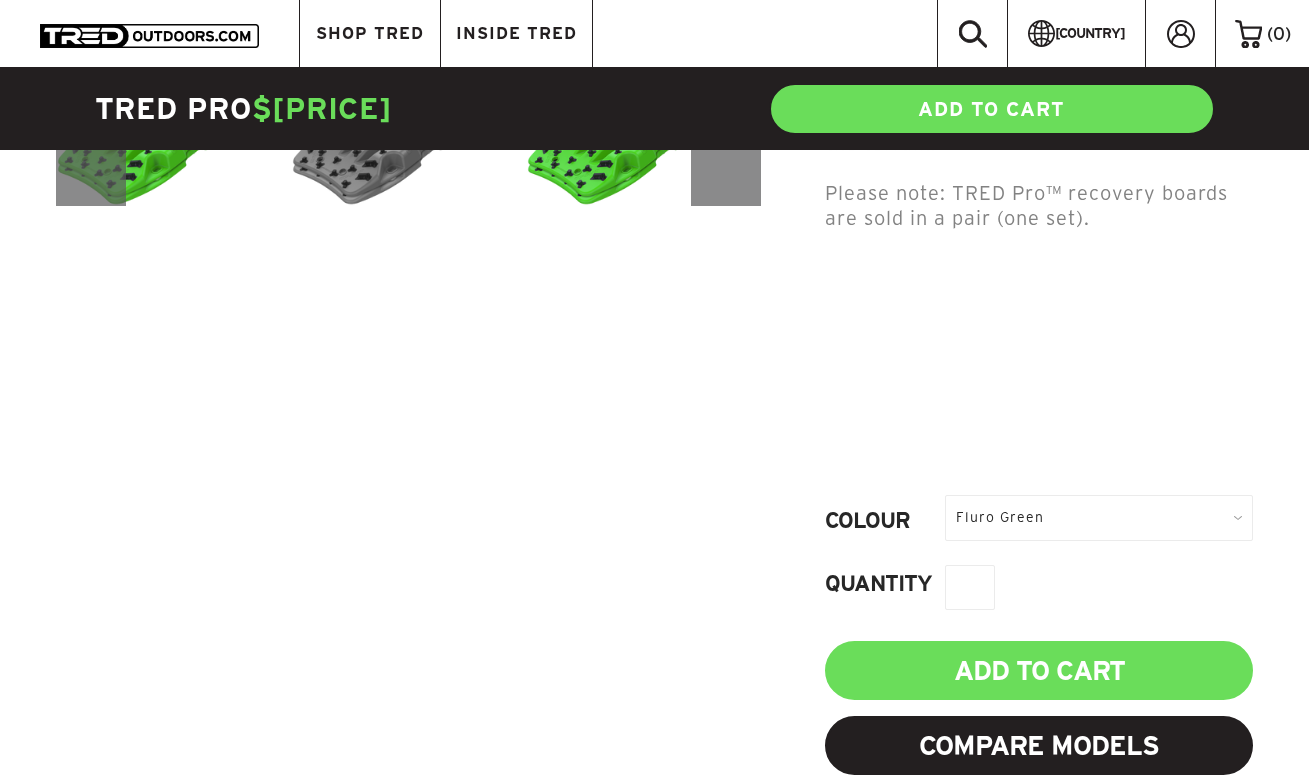 scroll, scrollTop: 0, scrollLeft: 0, axis: both 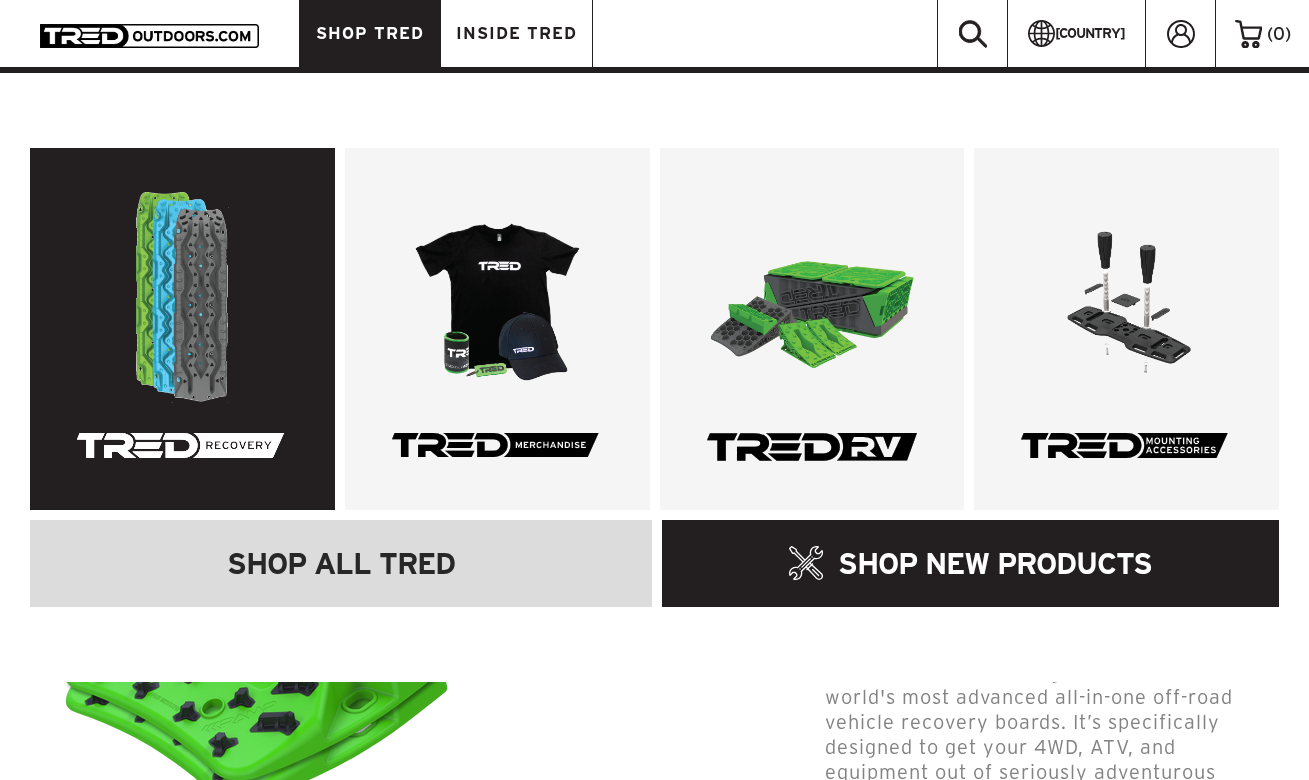click at bounding box center (182, 329) 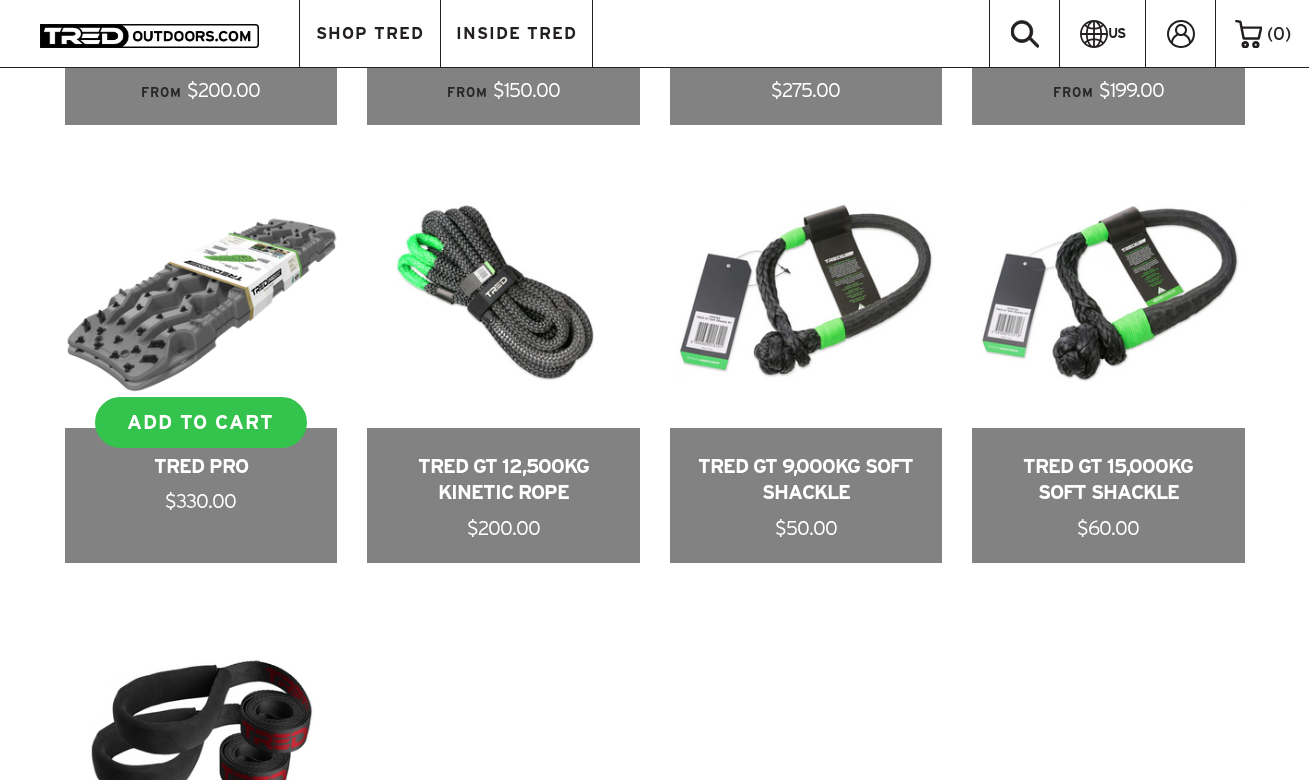 scroll, scrollTop: 1528, scrollLeft: 0, axis: vertical 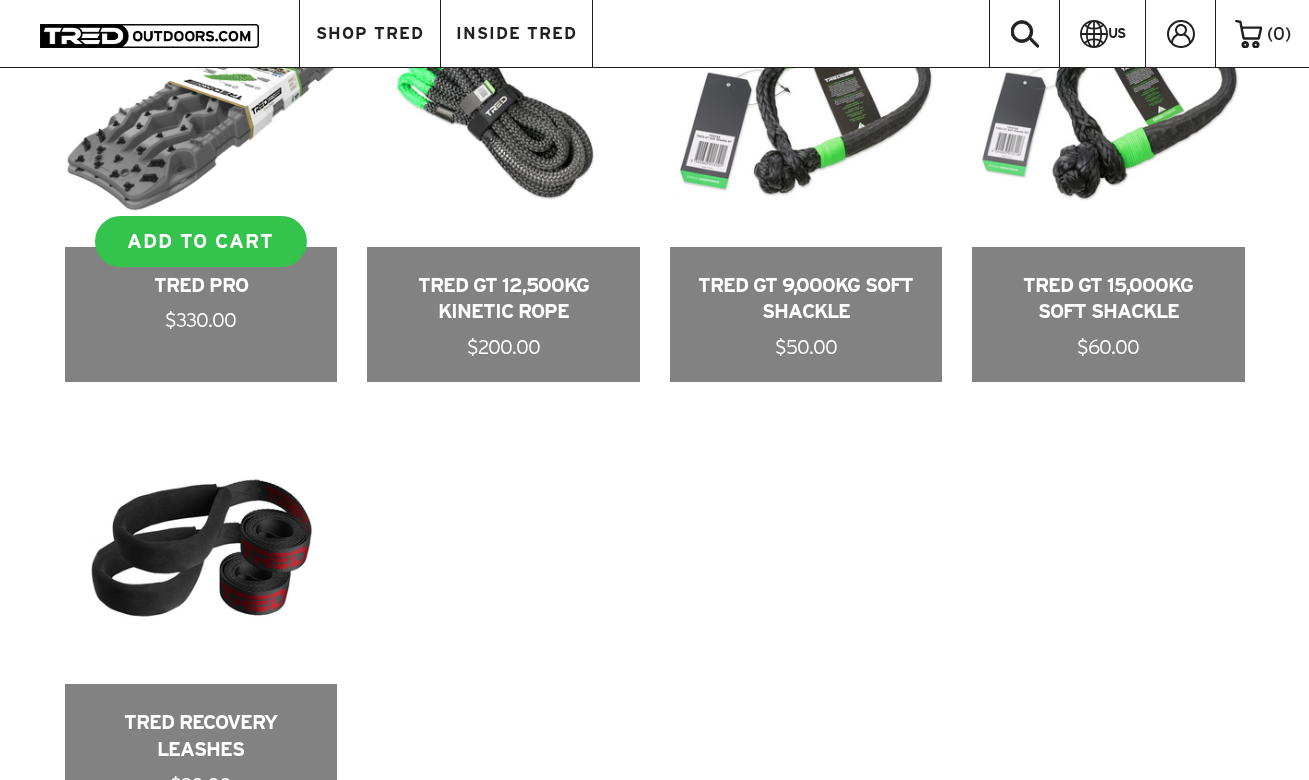 click at bounding box center (201, 178) 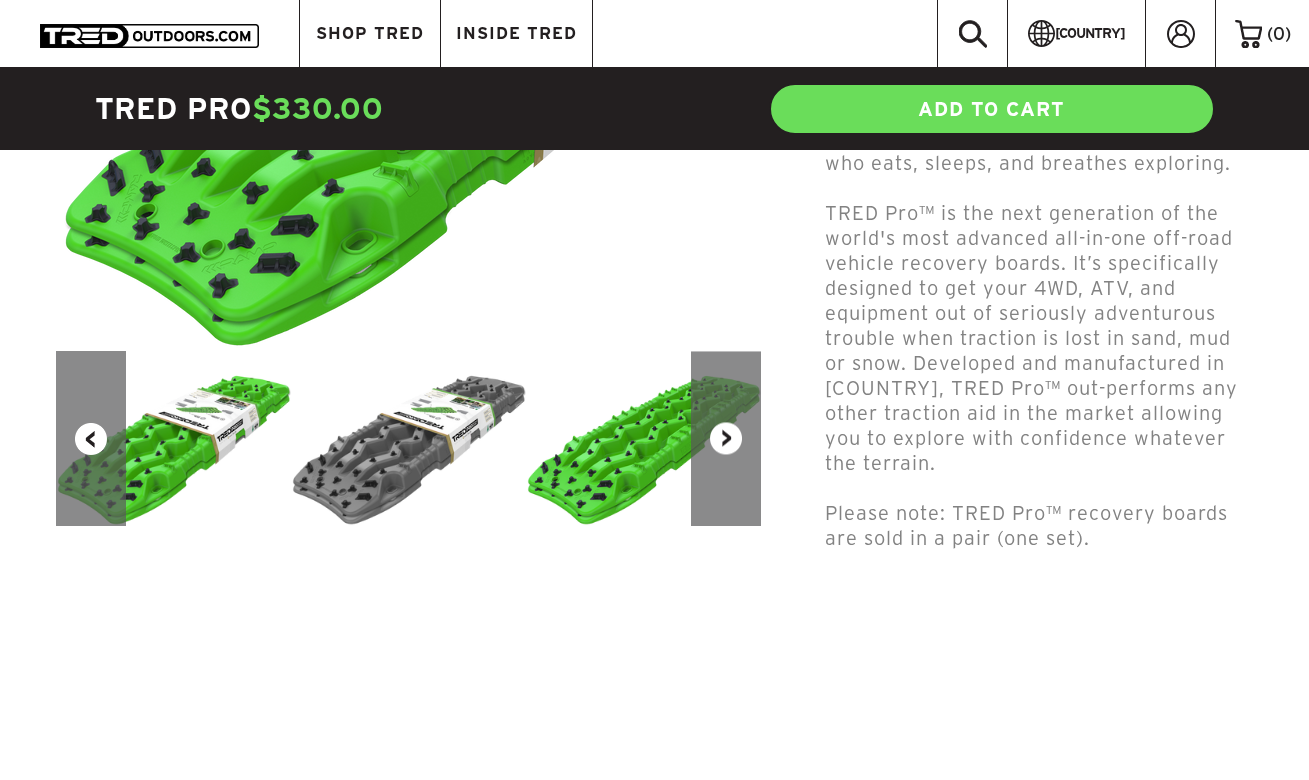 scroll, scrollTop: 832, scrollLeft: 0, axis: vertical 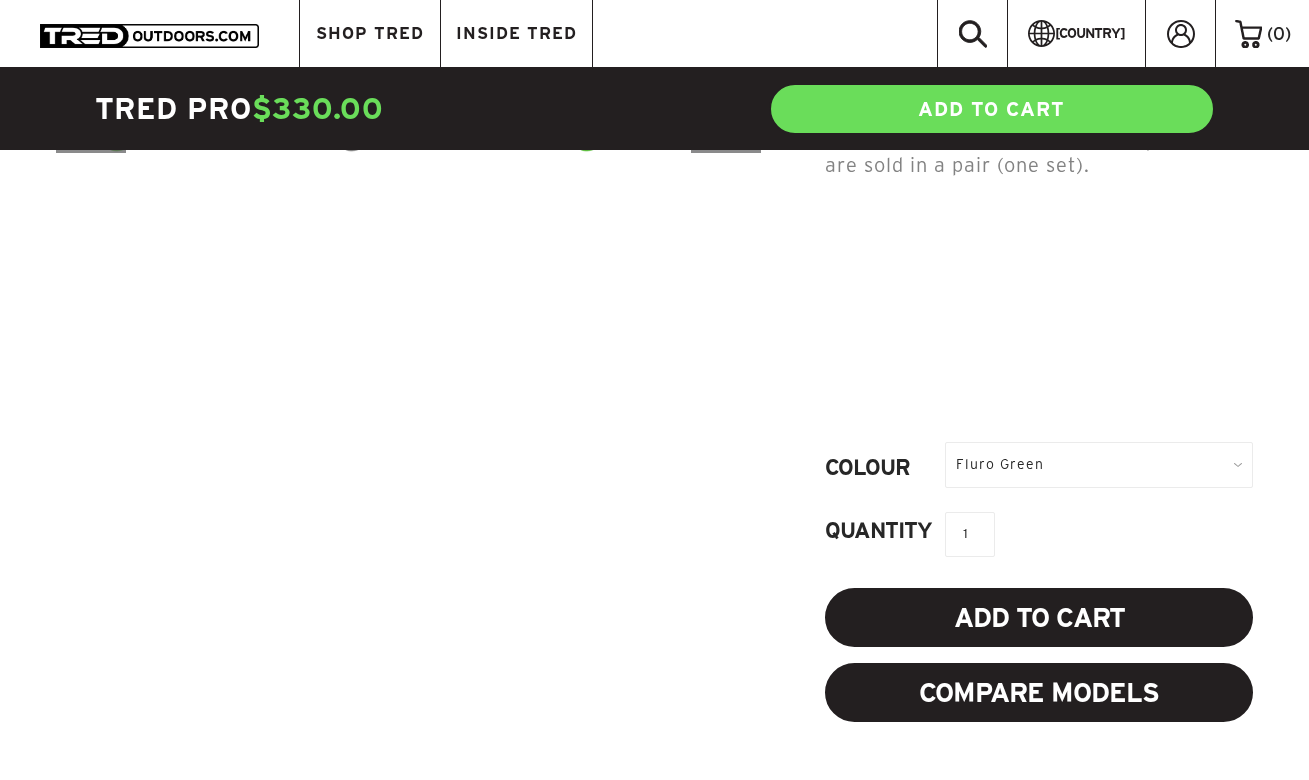 click on "Add to Cart" at bounding box center [1039, 617] 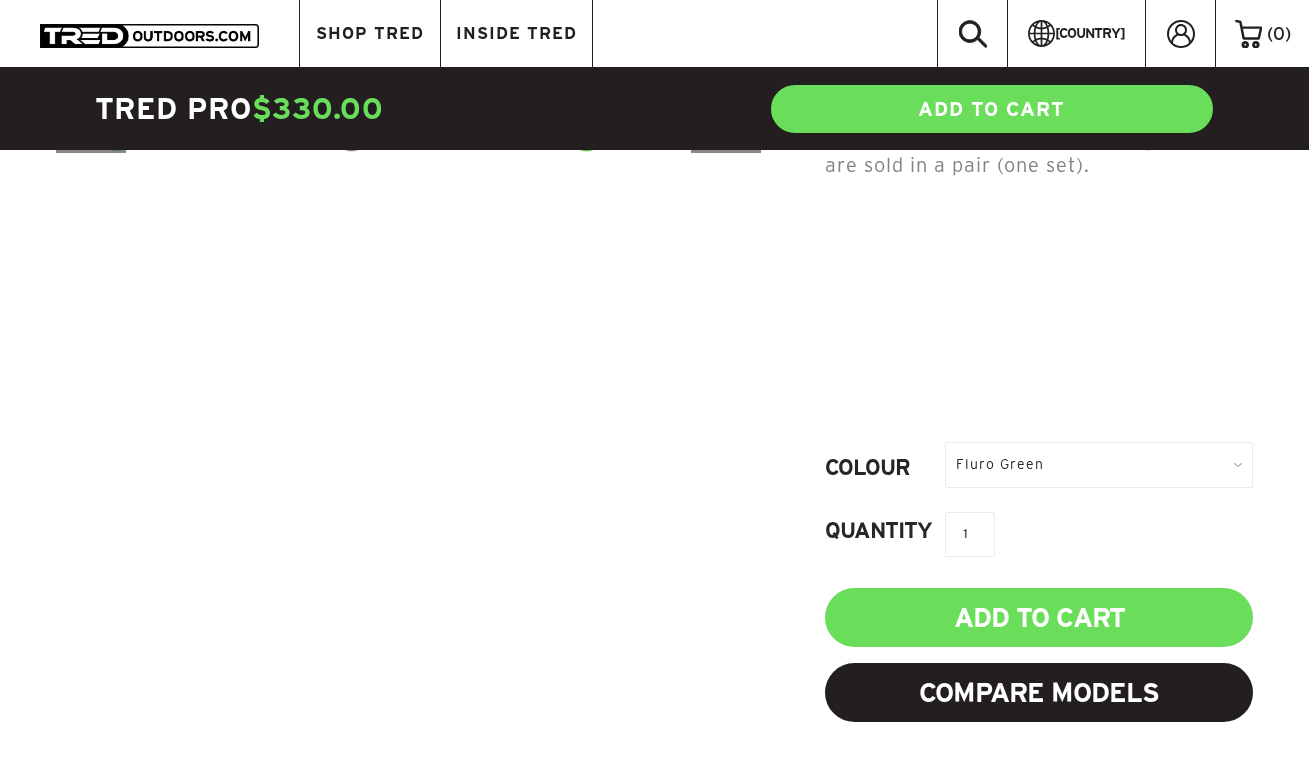 scroll, scrollTop: 0, scrollLeft: 0, axis: both 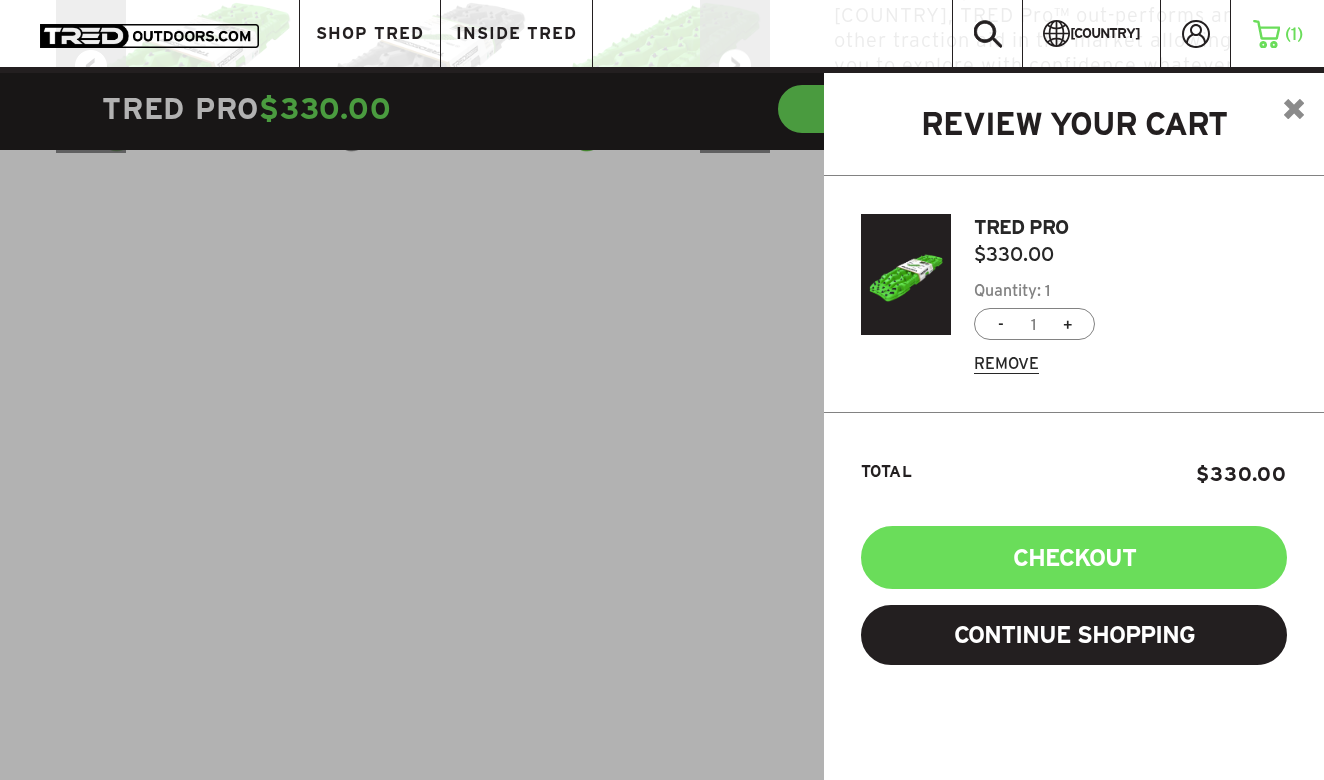 click at bounding box center [662, 463] 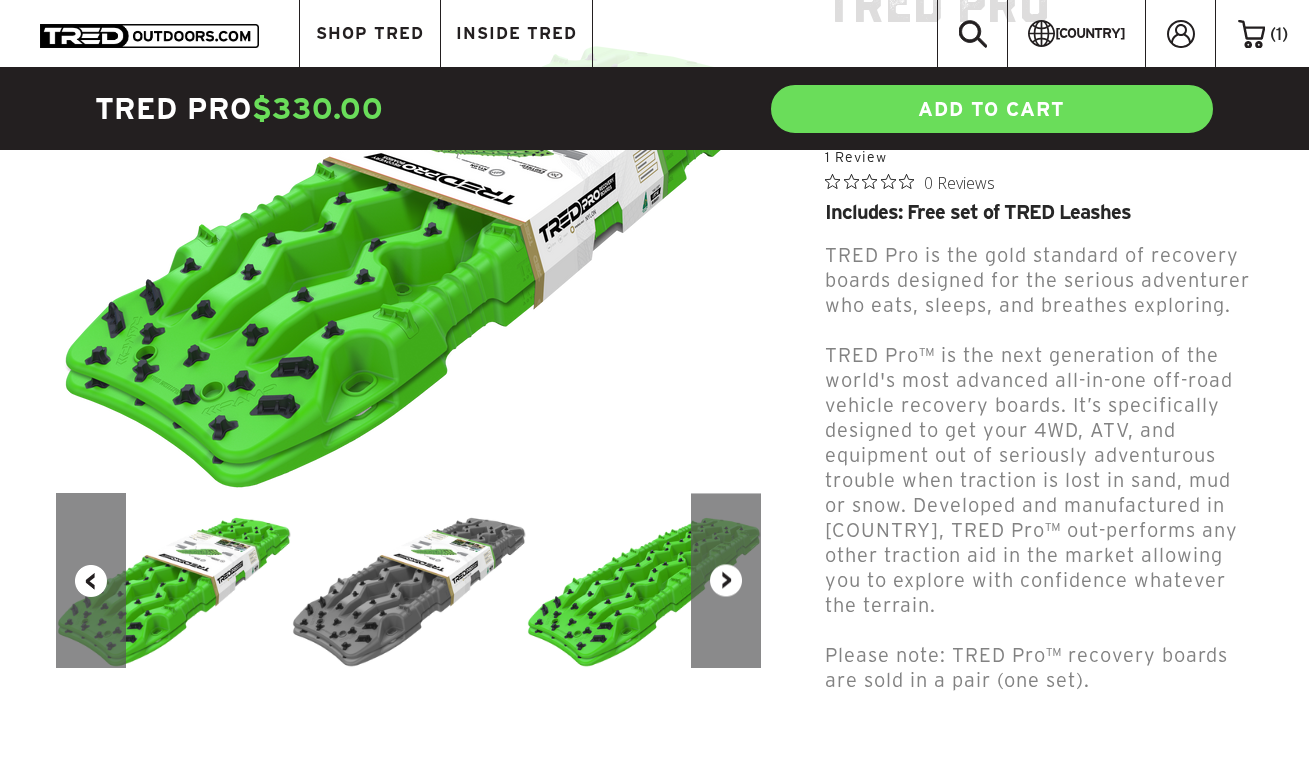scroll, scrollTop: 0, scrollLeft: 0, axis: both 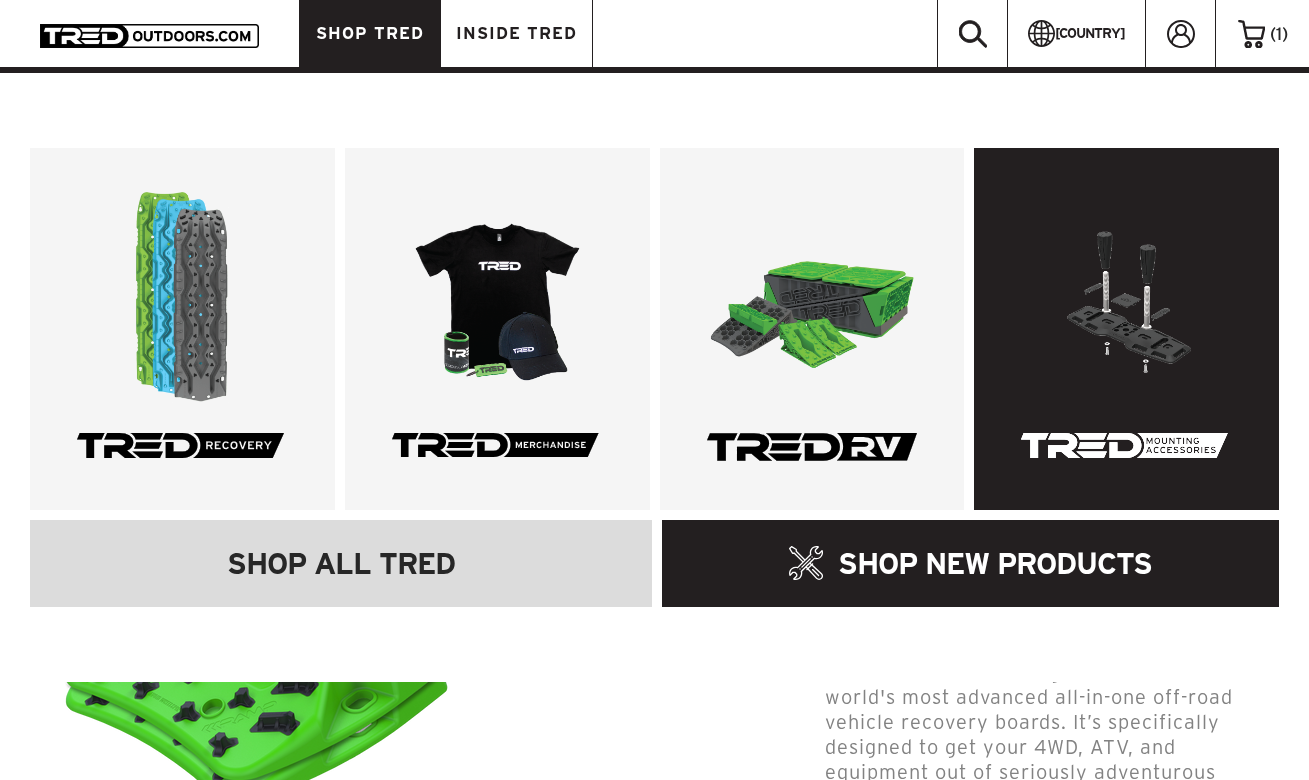 click at bounding box center (1126, 329) 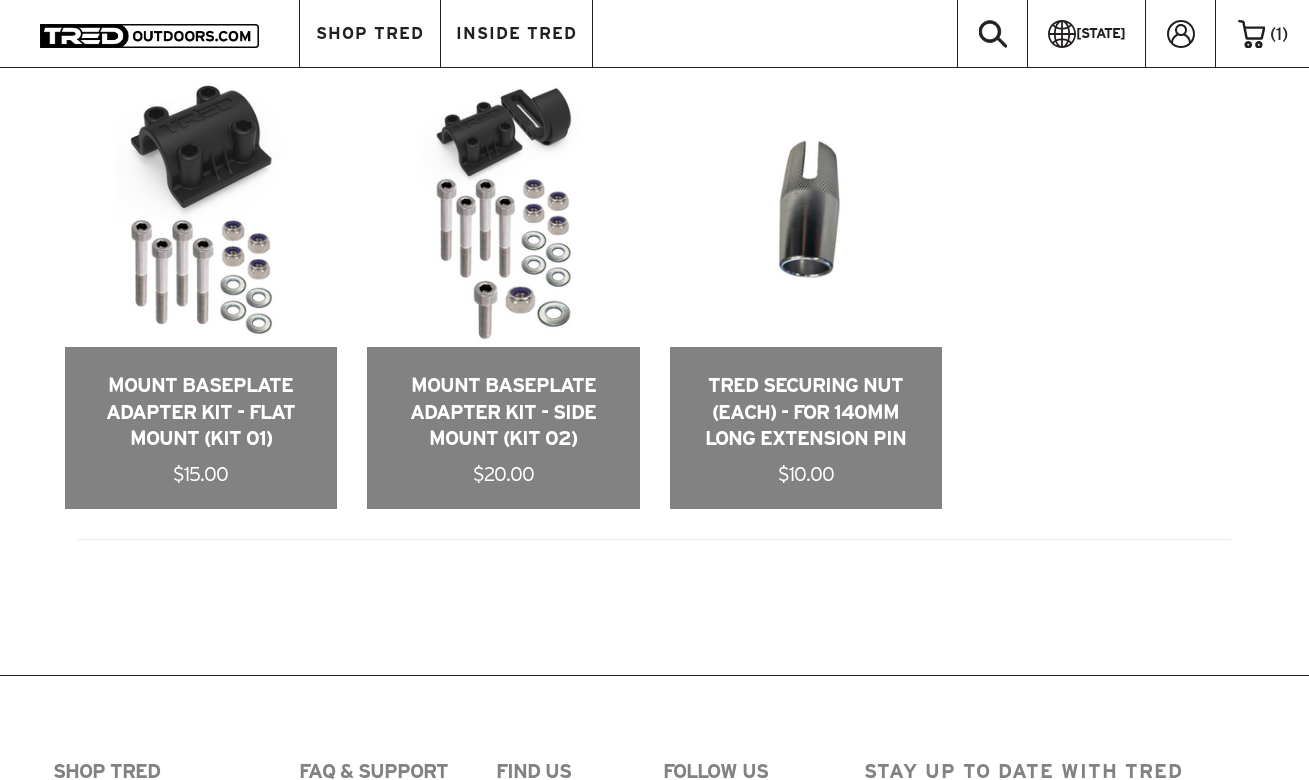 scroll, scrollTop: 817, scrollLeft: 0, axis: vertical 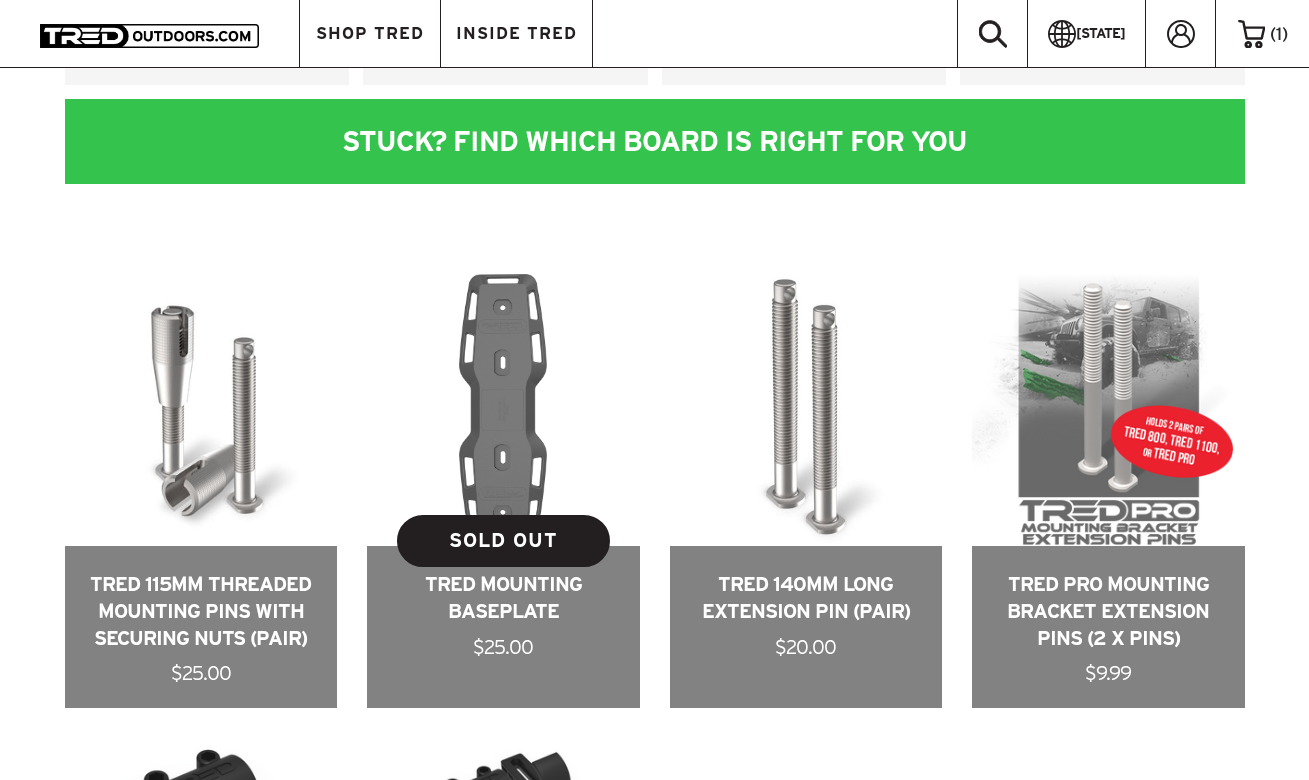 click at bounding box center [503, 491] 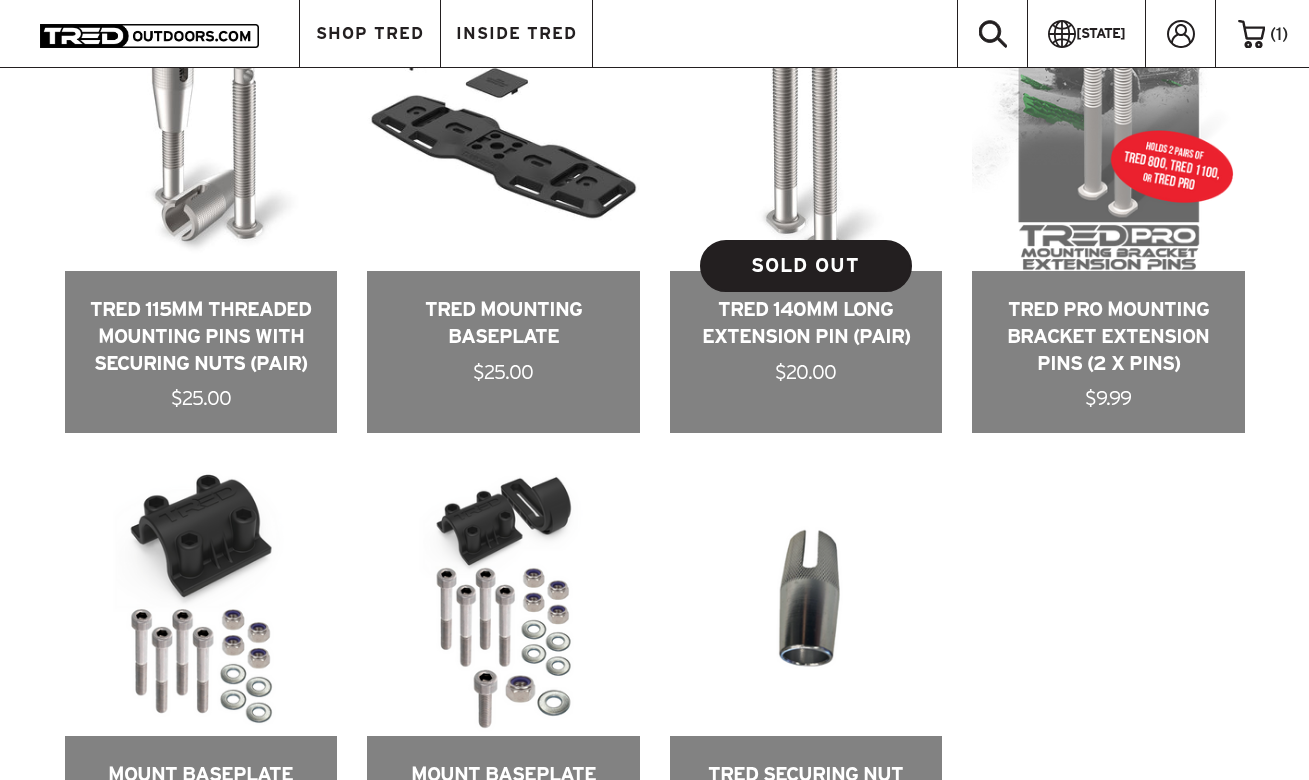 scroll, scrollTop: 1003, scrollLeft: 0, axis: vertical 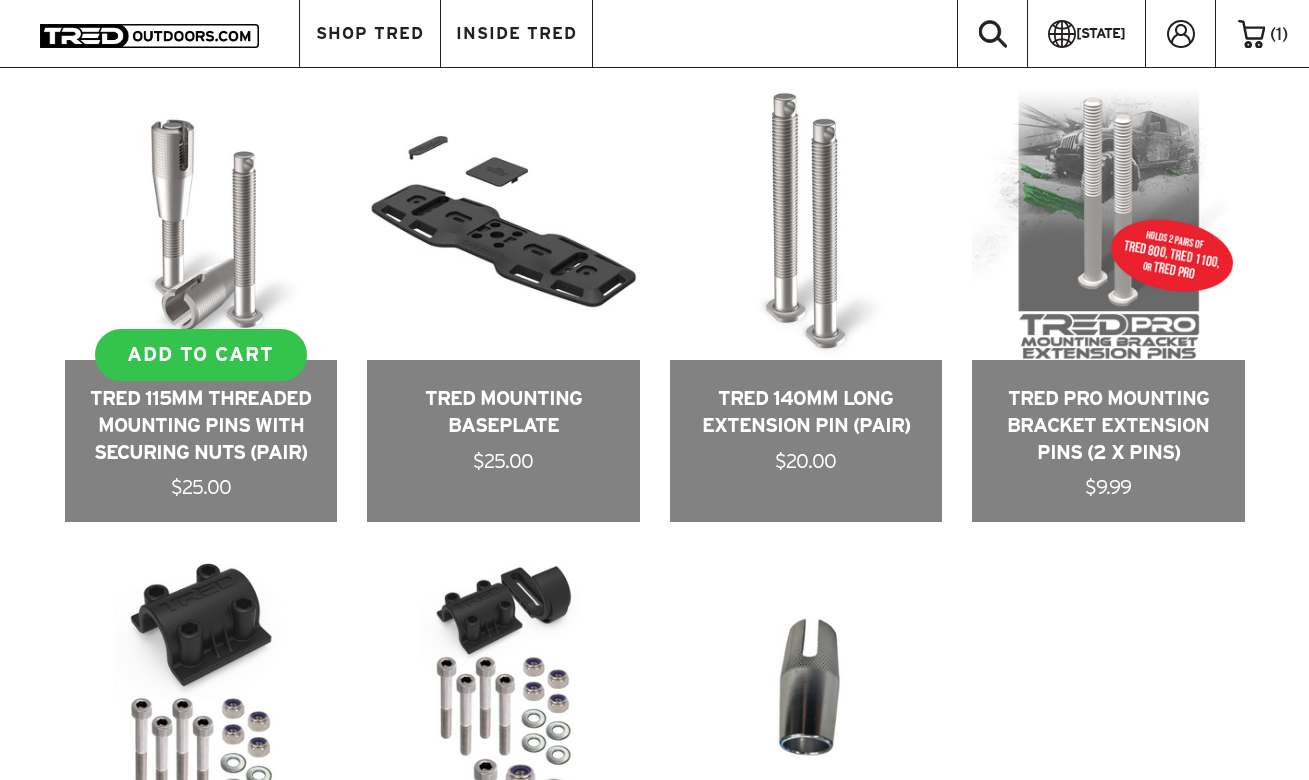 click at bounding box center (201, 305) 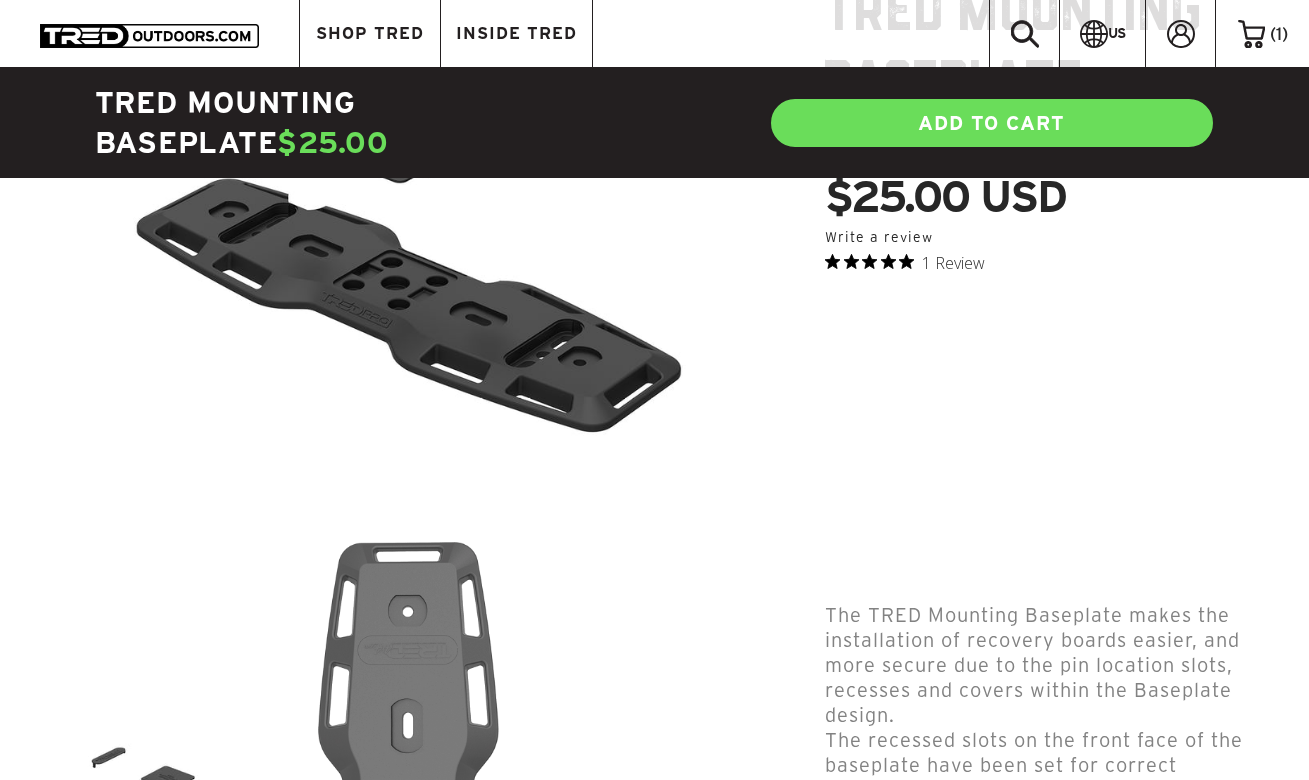 scroll, scrollTop: 0, scrollLeft: 0, axis: both 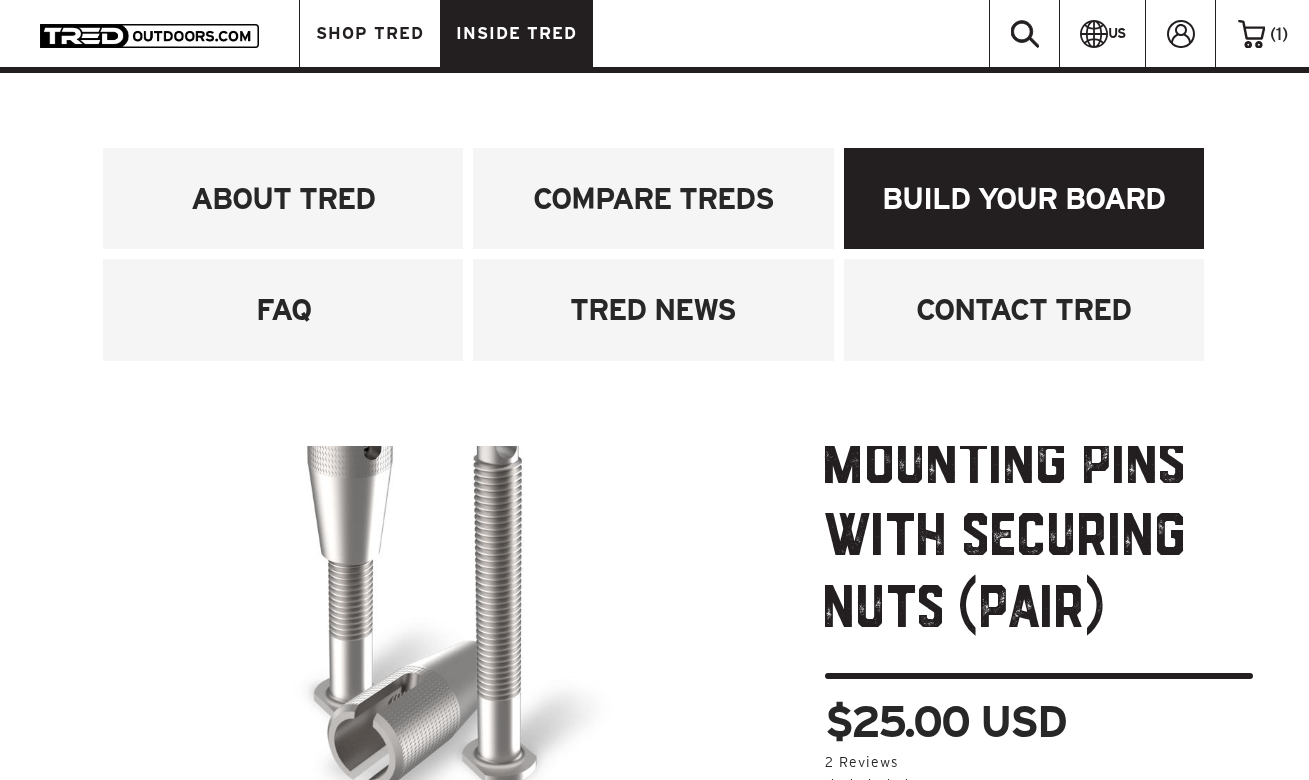 click on "BUILD YOUR BOARD" at bounding box center [1024, 198] 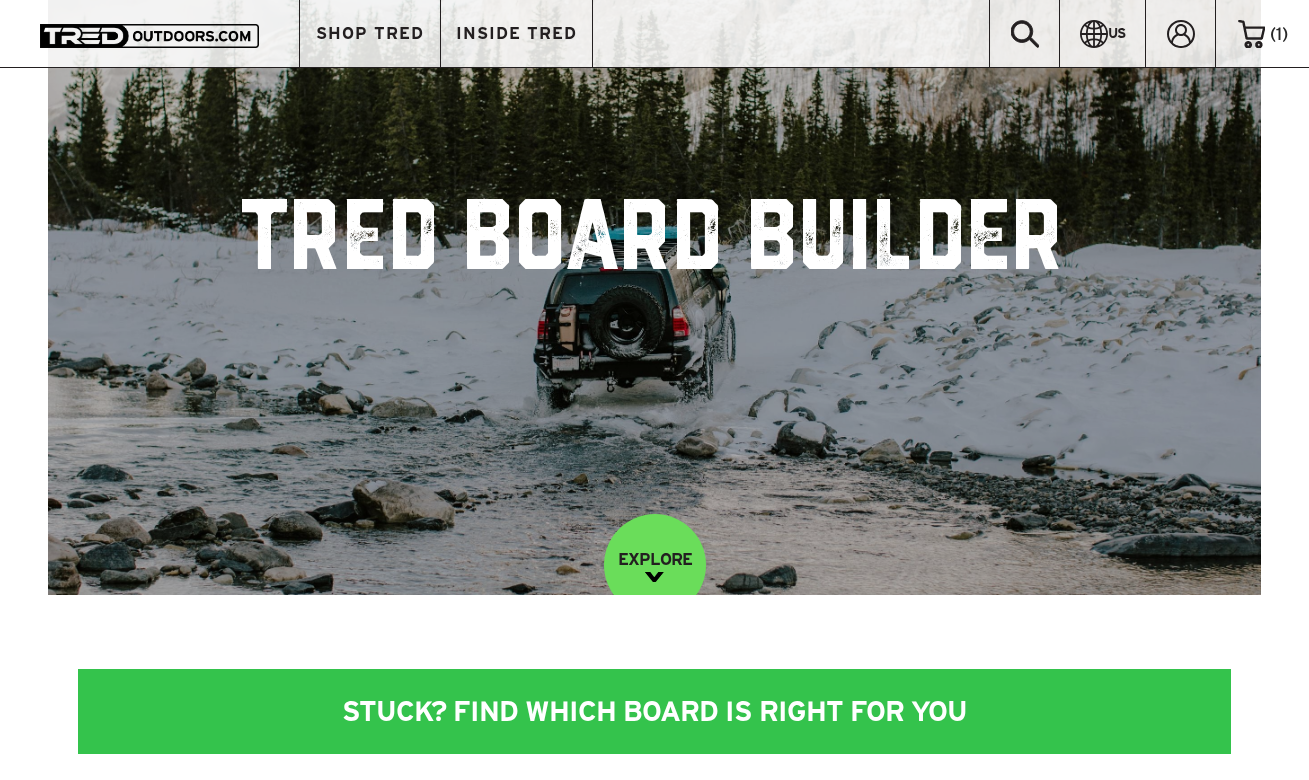 scroll, scrollTop: 0, scrollLeft: 0, axis: both 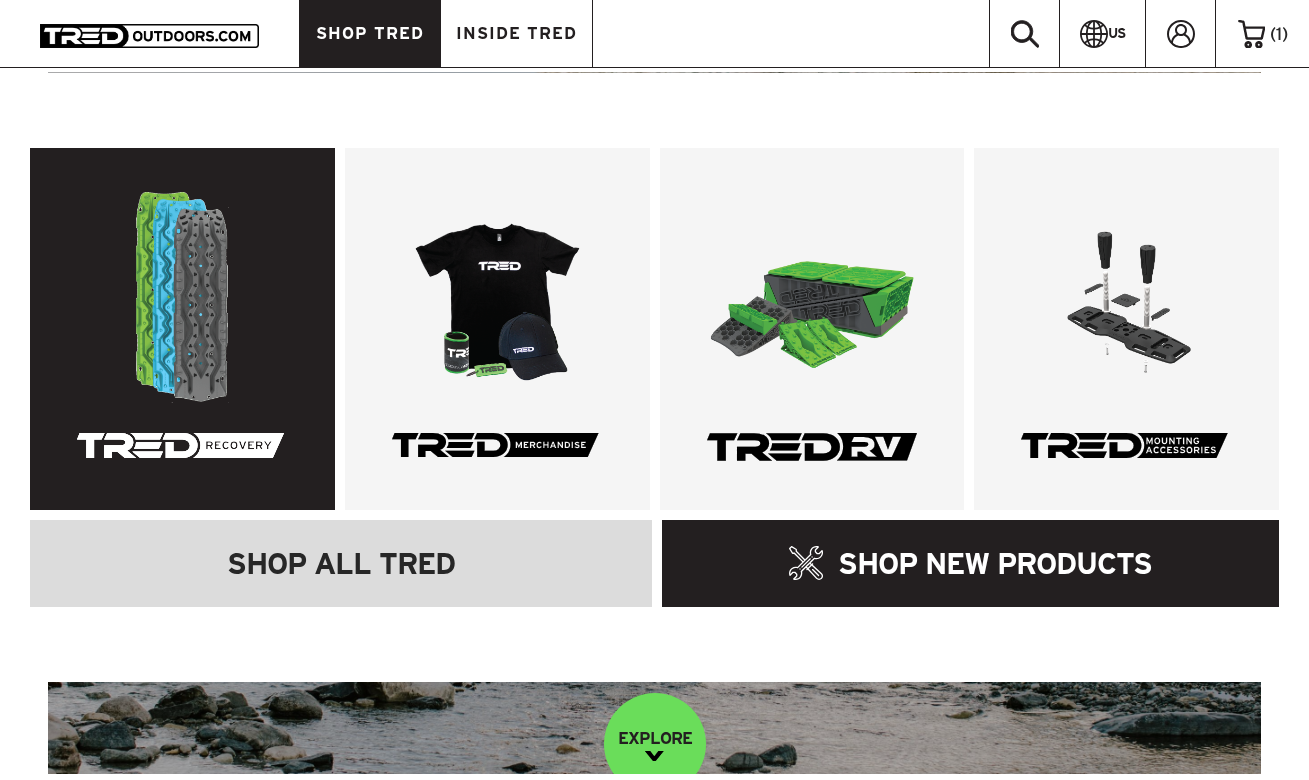 click at bounding box center (182, 329) 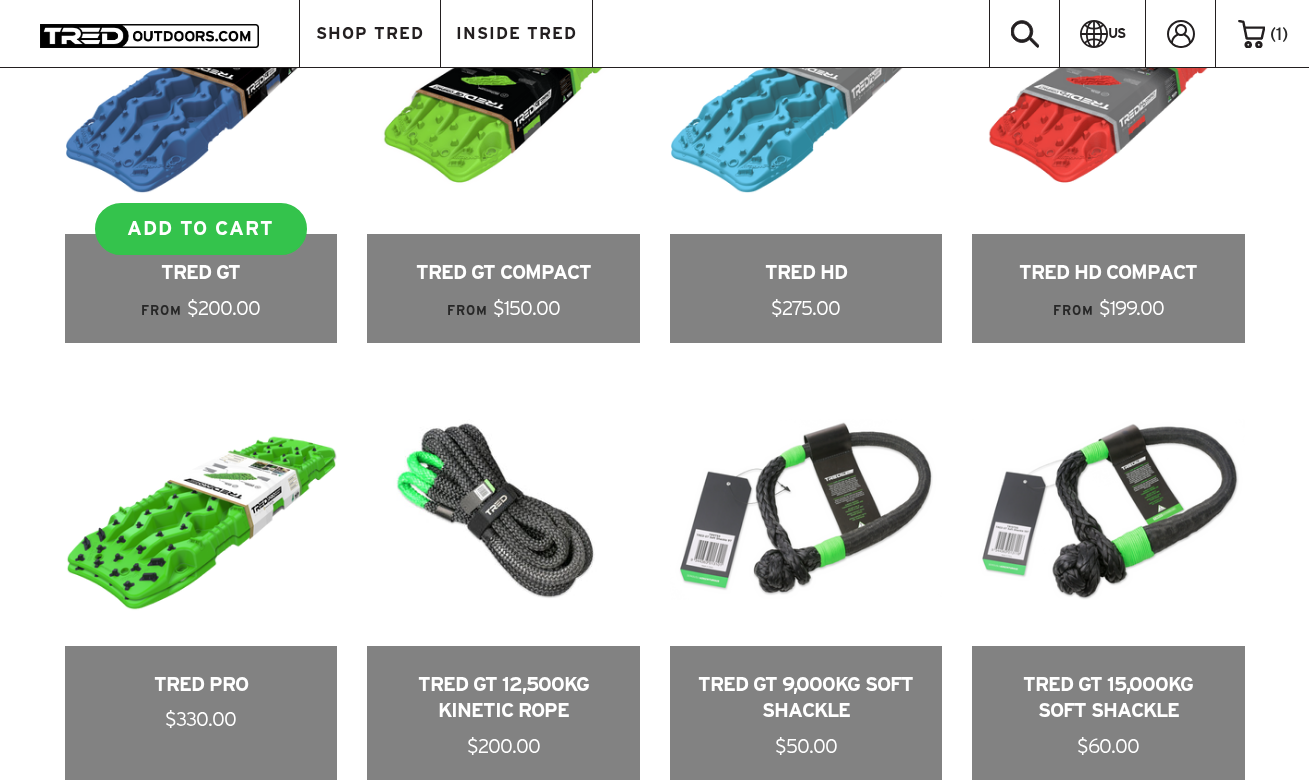 scroll, scrollTop: 1495, scrollLeft: 0, axis: vertical 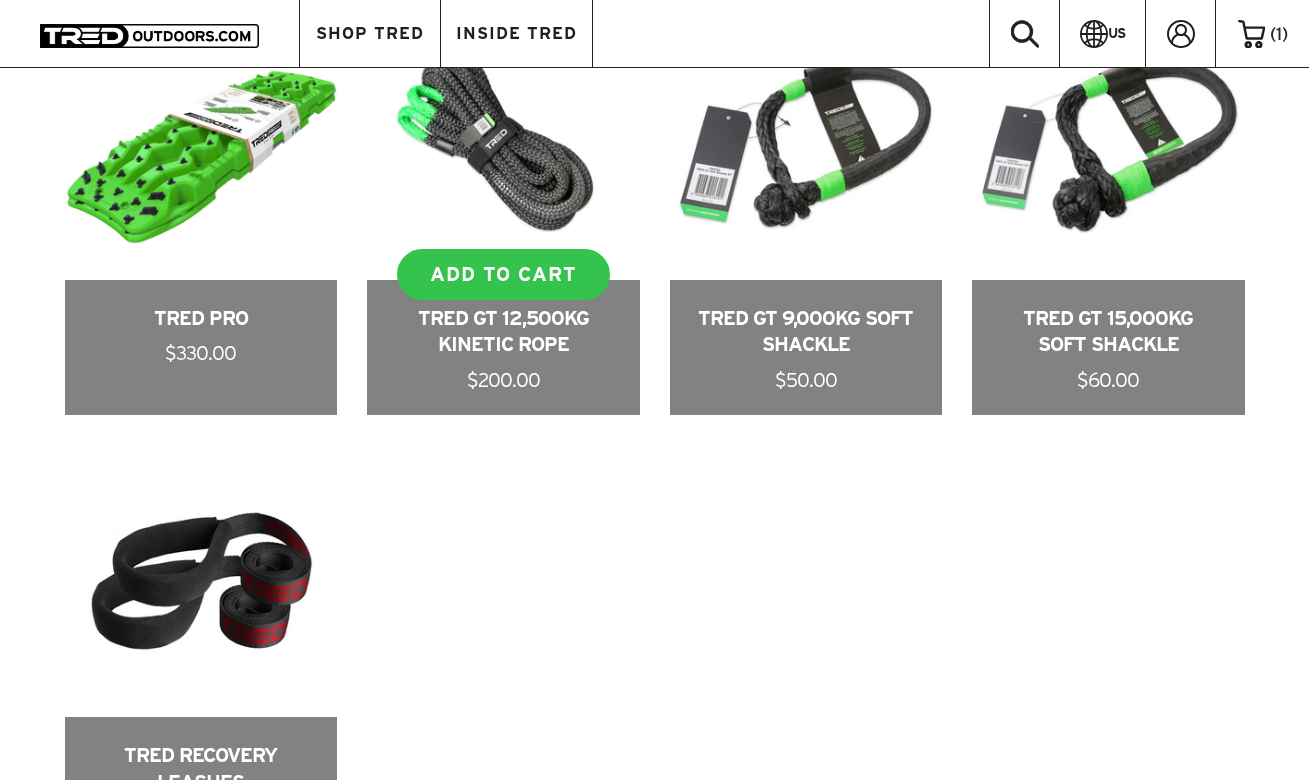 click at bounding box center (503, 211) 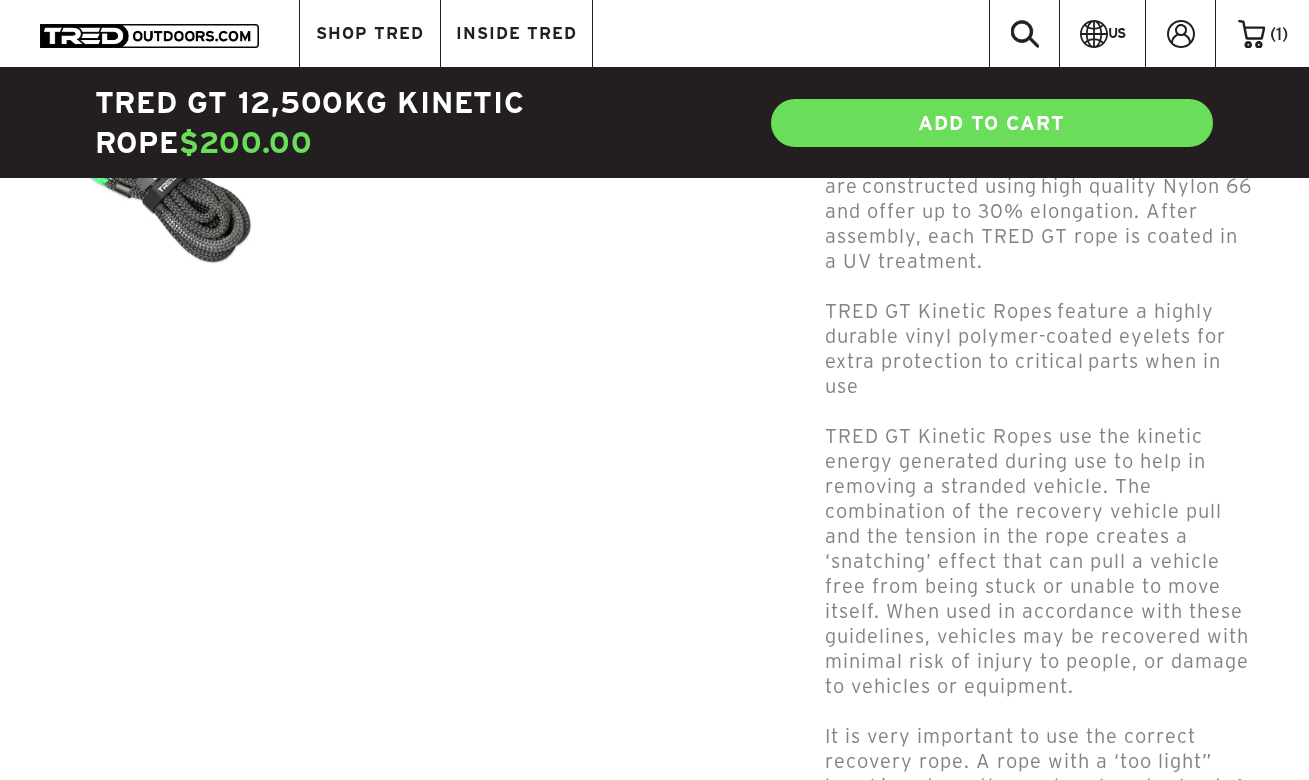 scroll, scrollTop: 640, scrollLeft: 0, axis: vertical 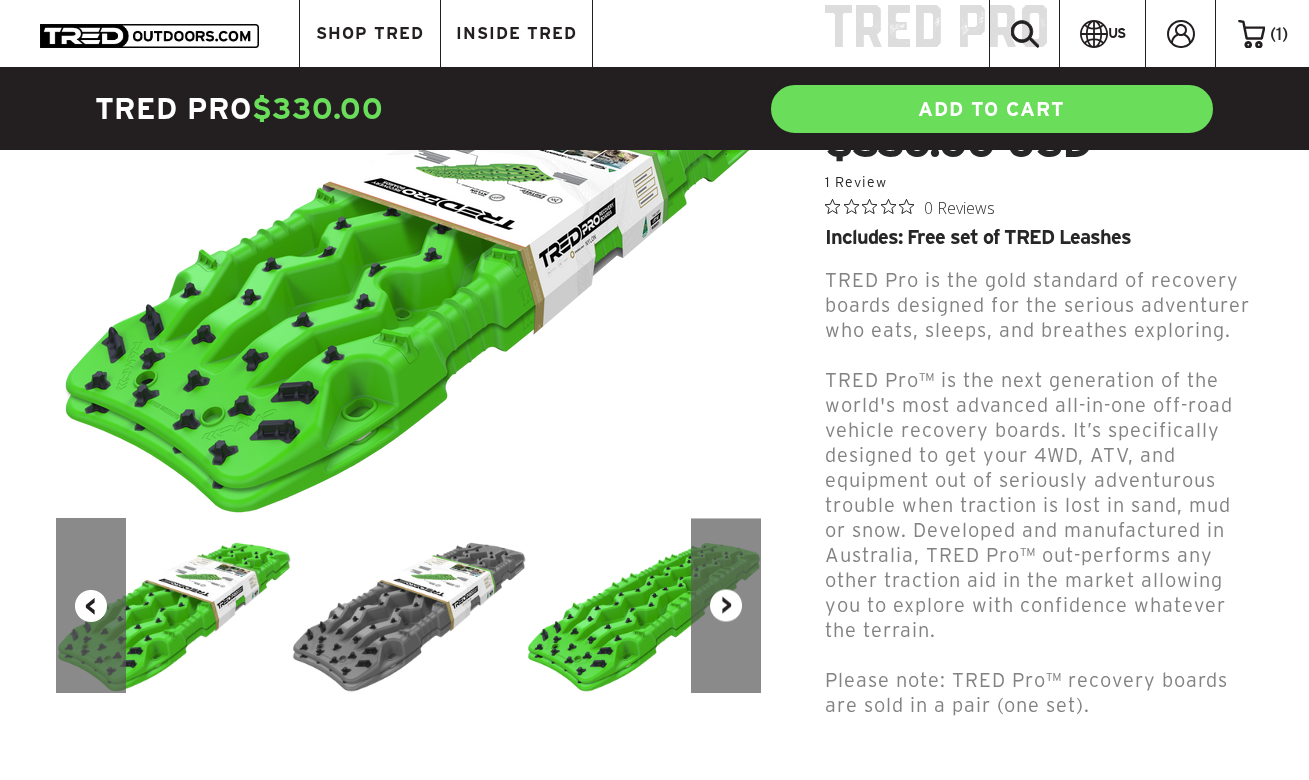 click on "Next" at bounding box center (726, 605) 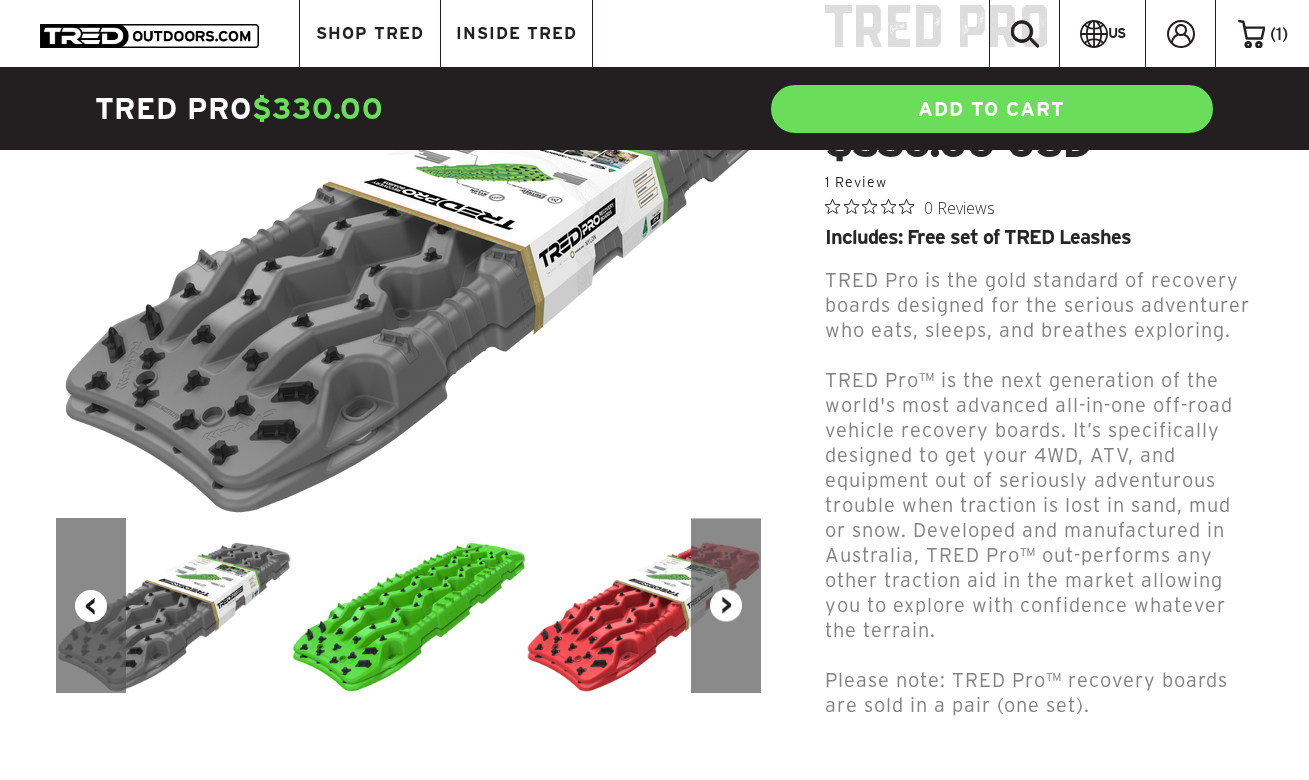 click on "Next" at bounding box center [726, 605] 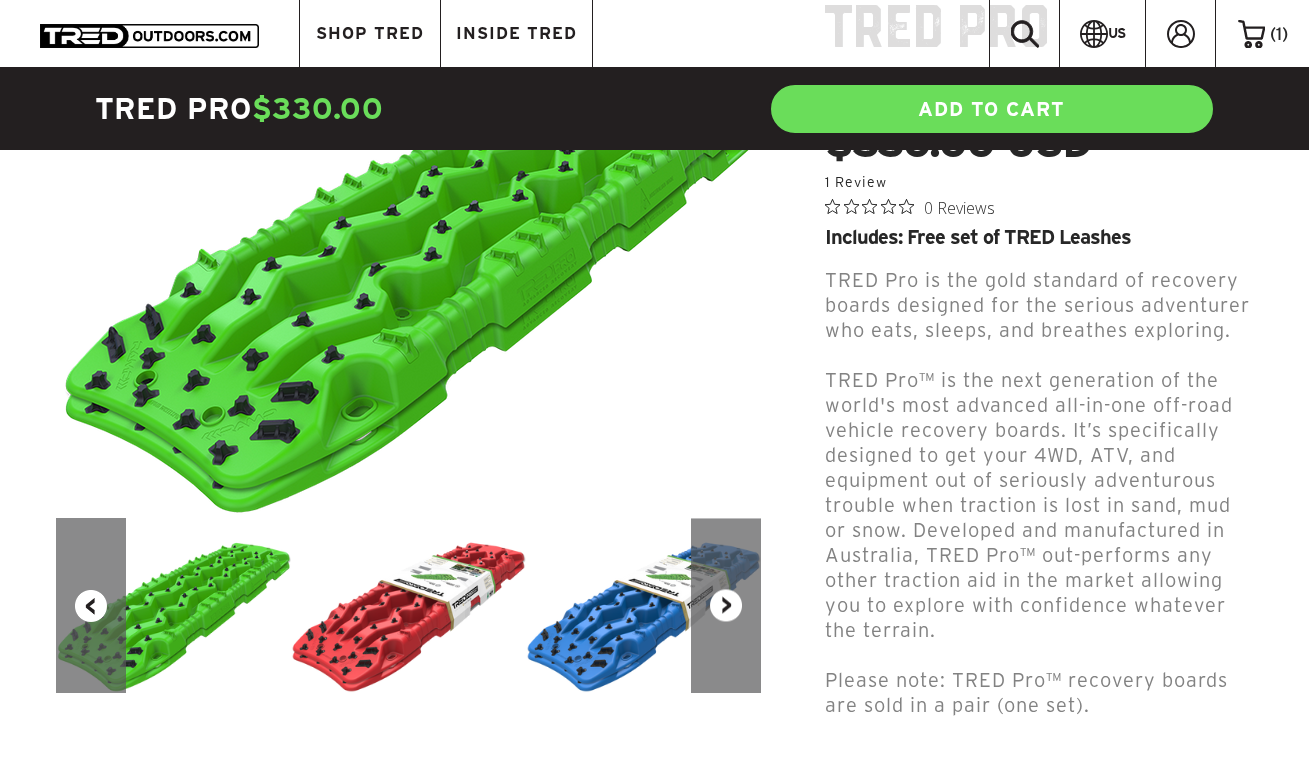 click on "Next" at bounding box center [726, 605] 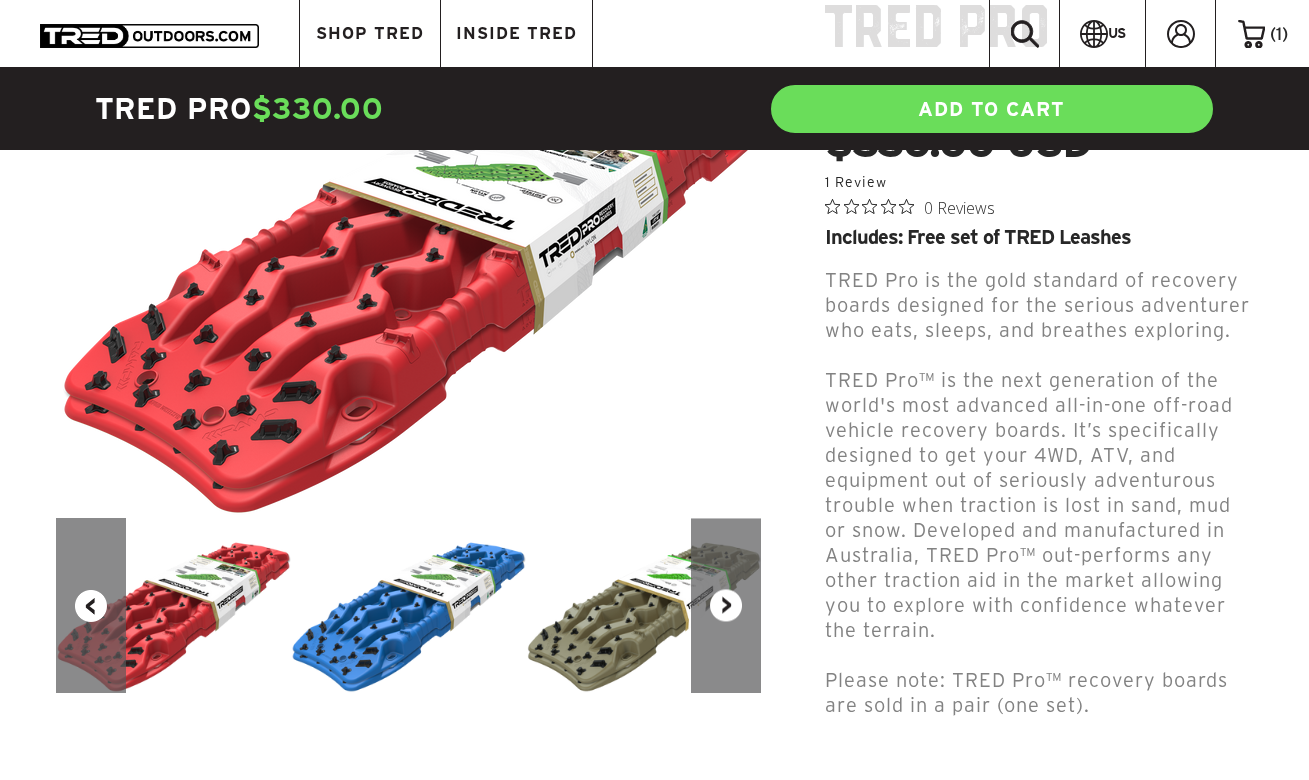 click on "Next" at bounding box center (726, 605) 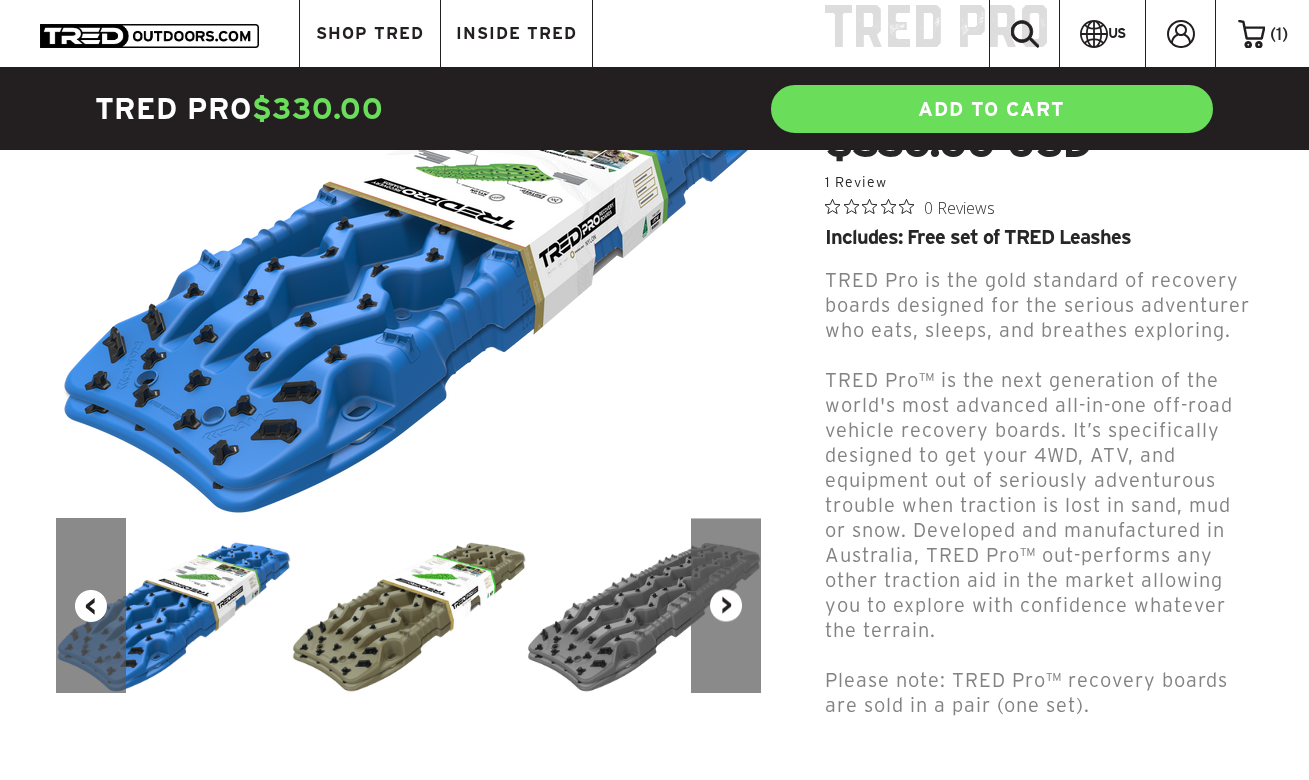 click on "Next" at bounding box center (726, 605) 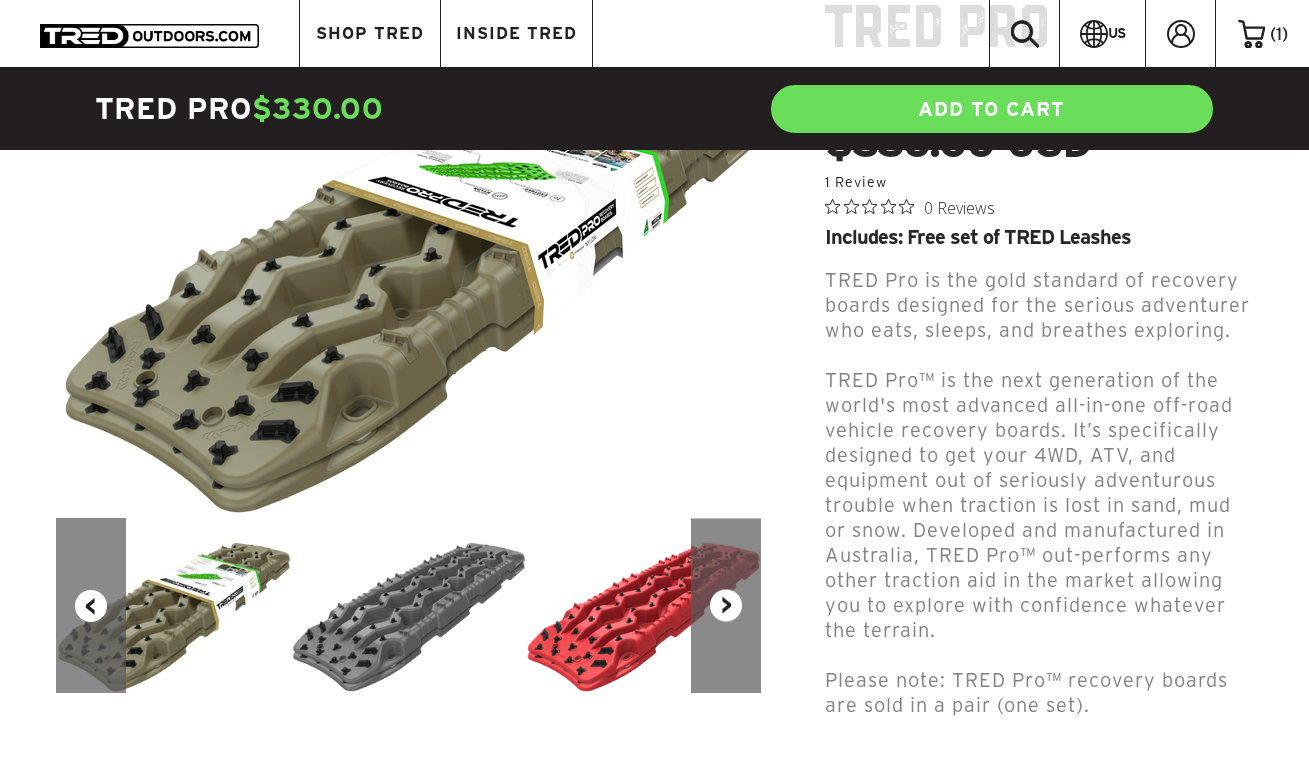 click on "Next" at bounding box center (726, 605) 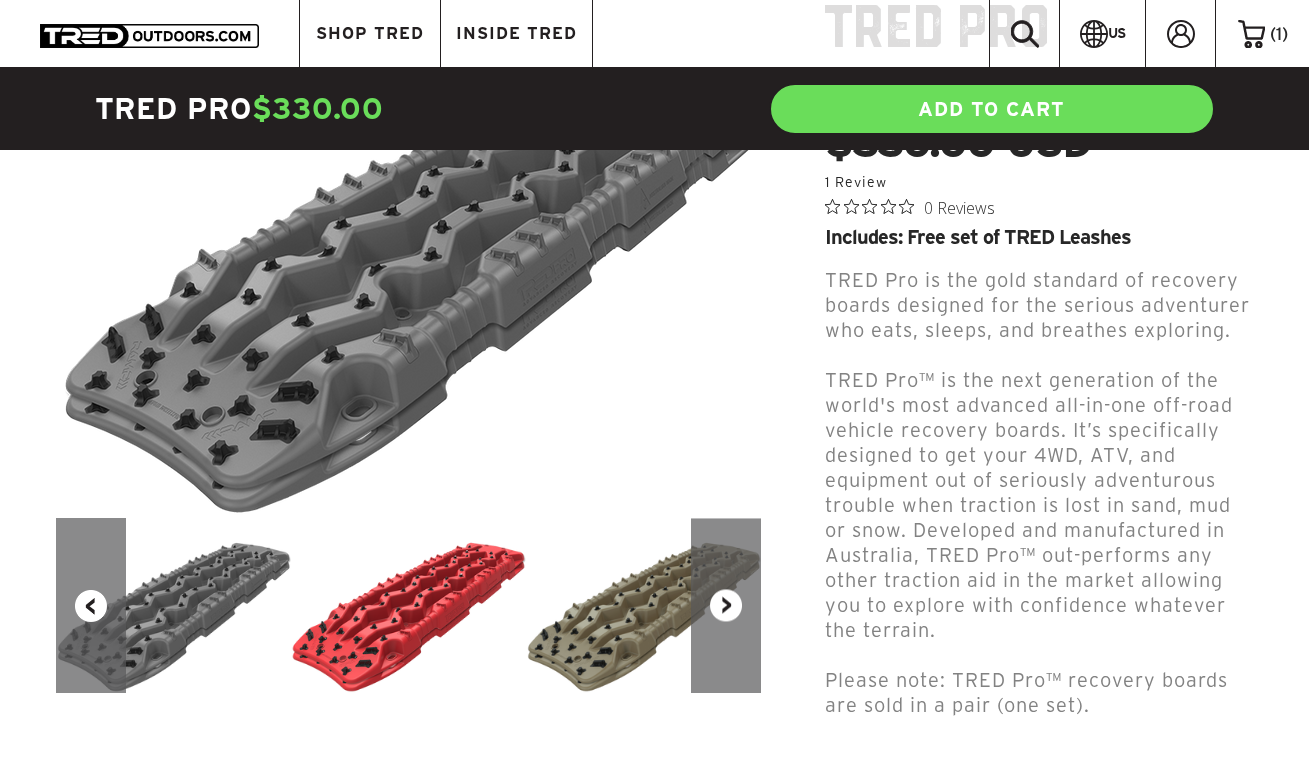 click on "Next" at bounding box center (726, 605) 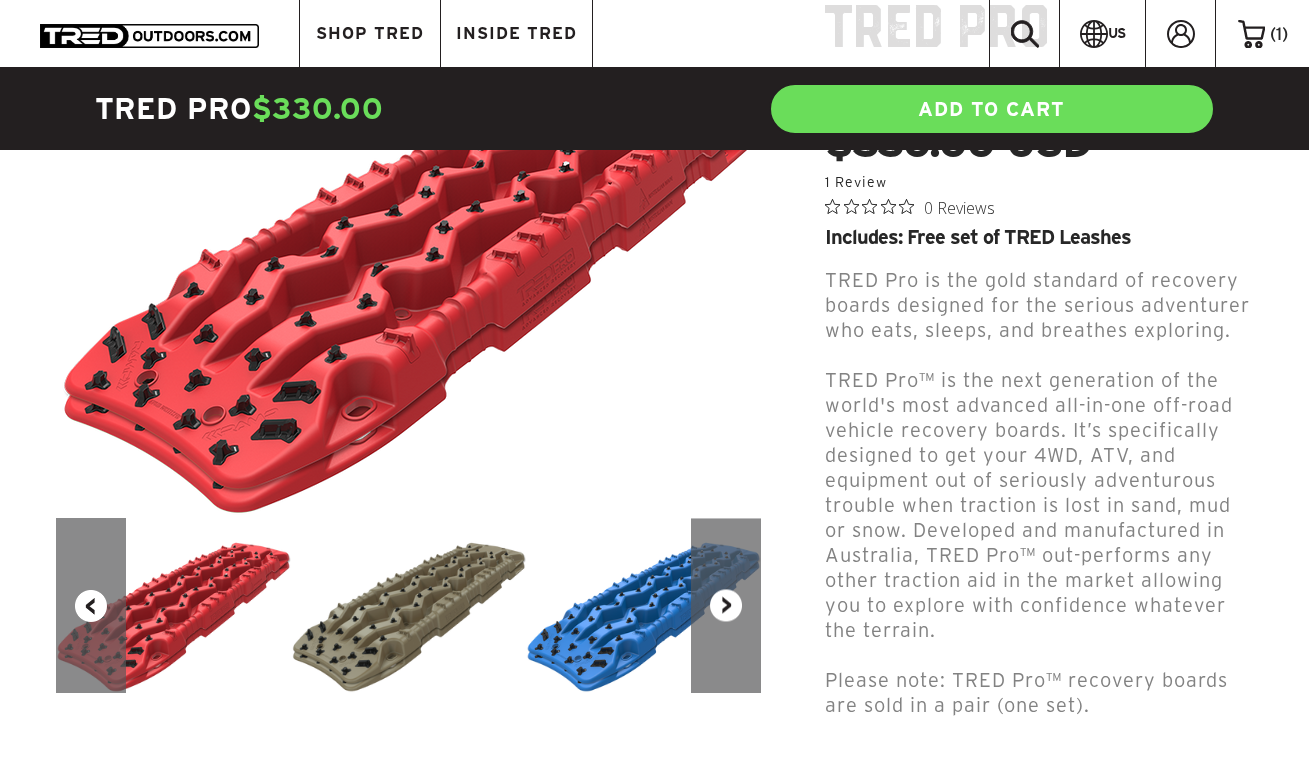 click on "Next" at bounding box center [726, 605] 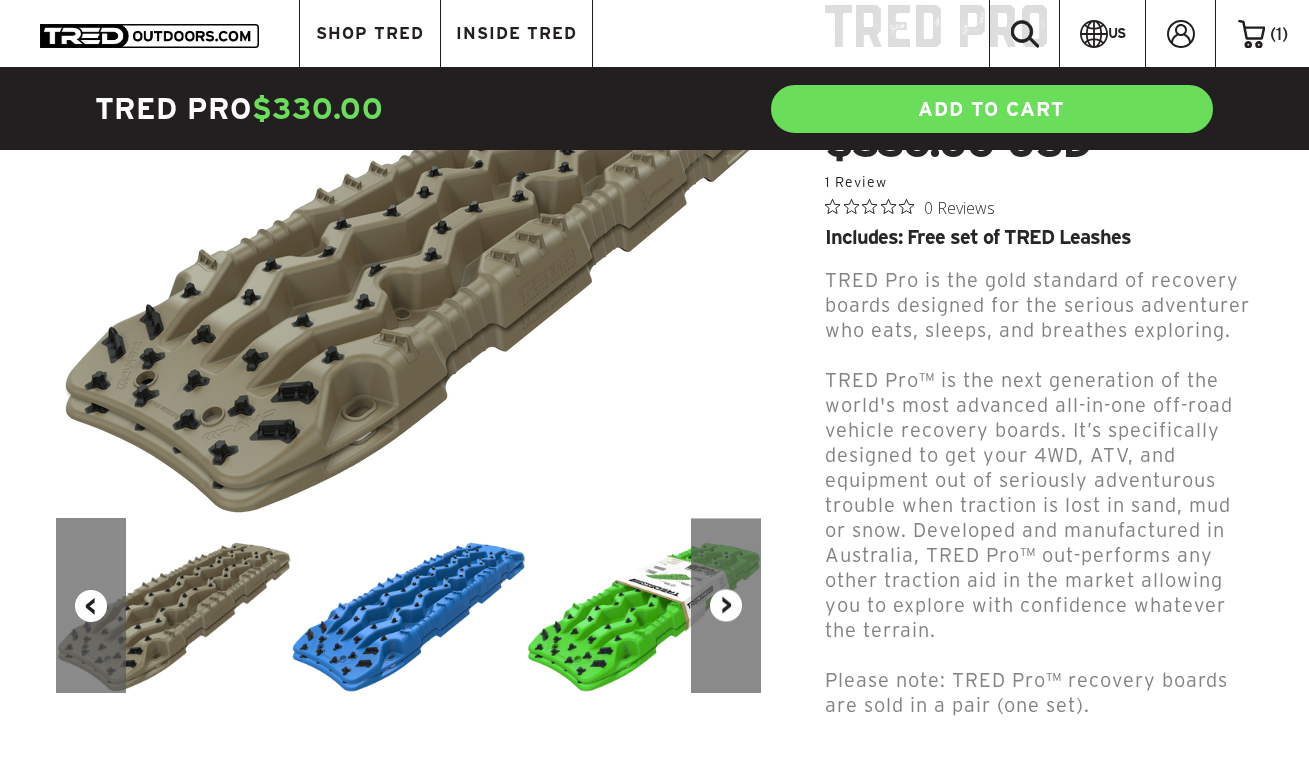 click on "Next" at bounding box center [726, 605] 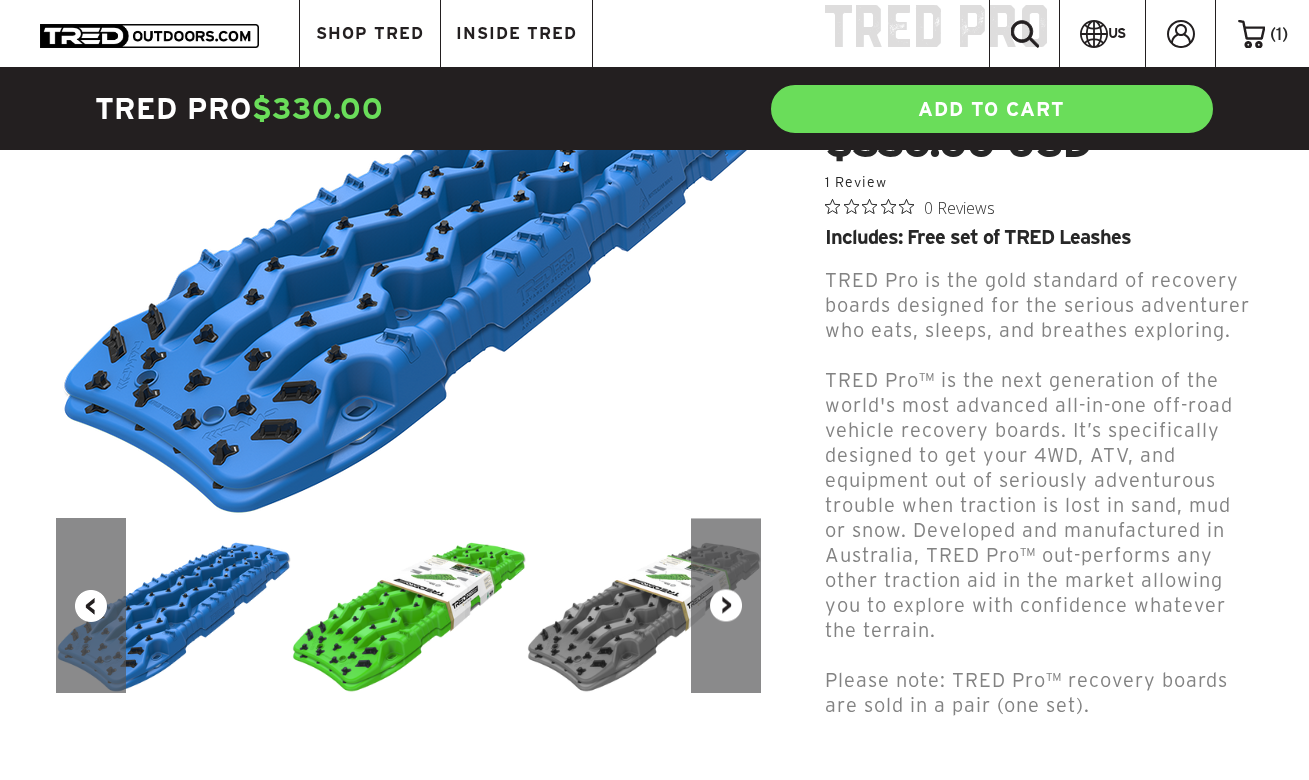 click on "Next" at bounding box center [726, 605] 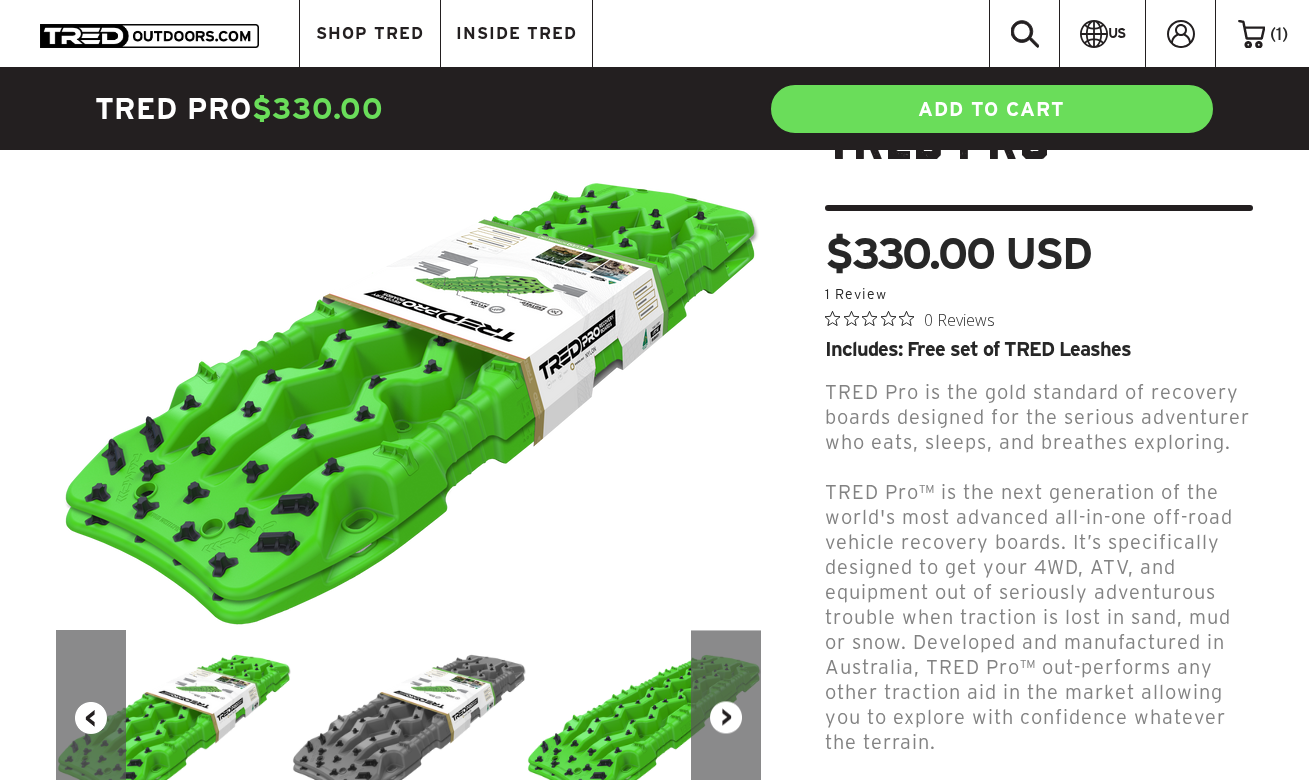 scroll, scrollTop: 141, scrollLeft: 0, axis: vertical 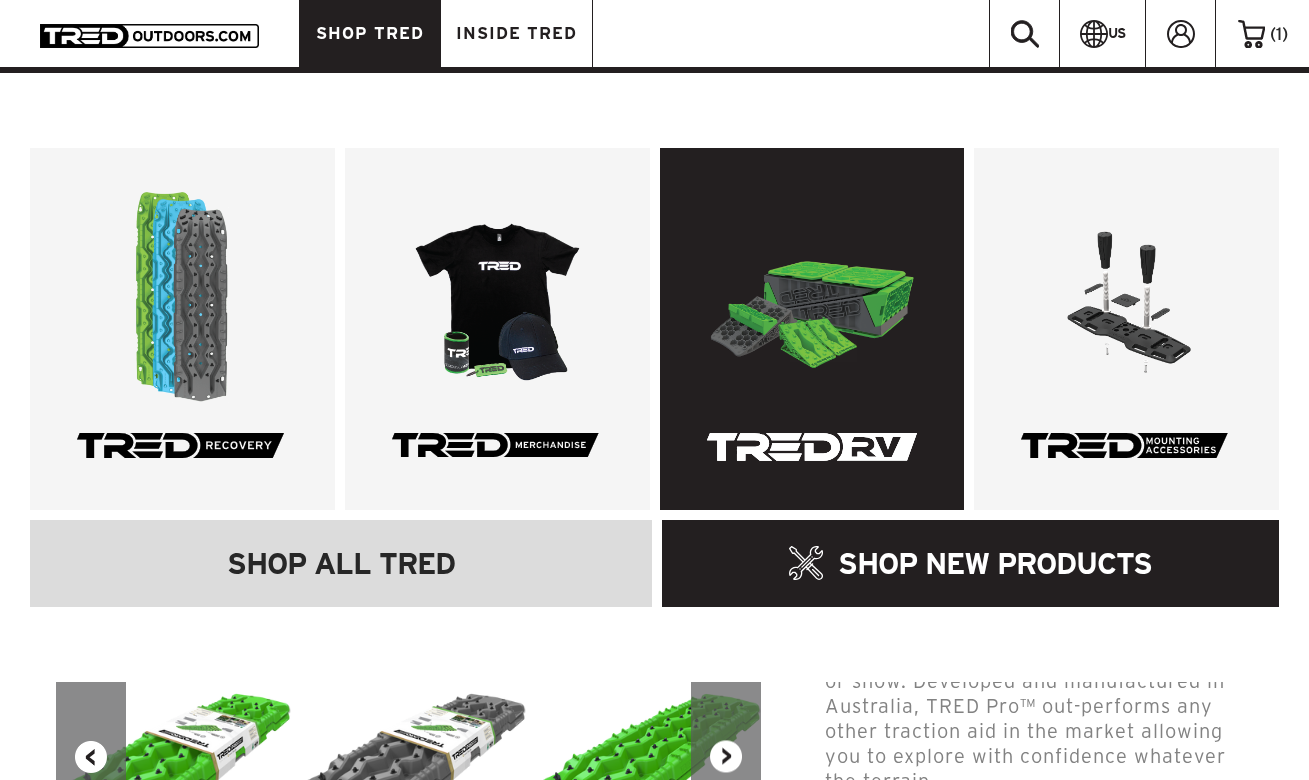 click at bounding box center [812, 329] 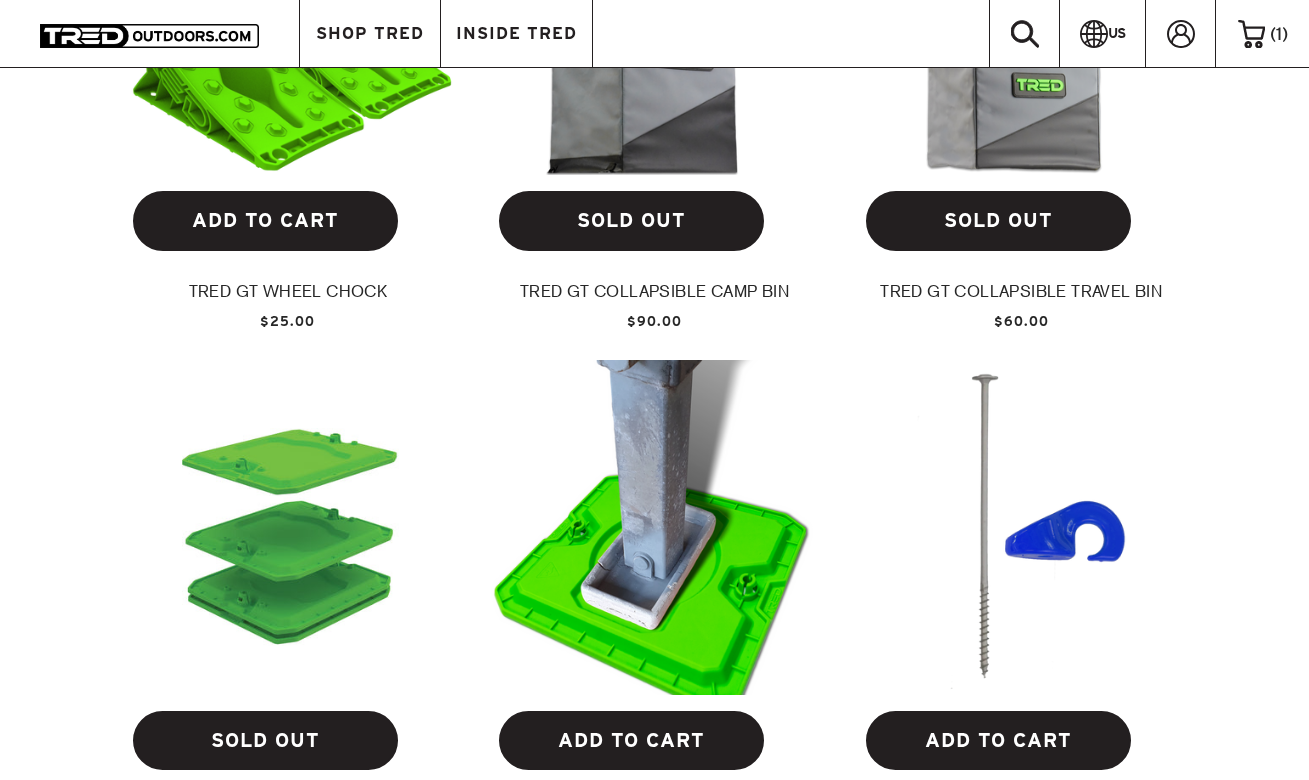scroll, scrollTop: 1794, scrollLeft: 0, axis: vertical 